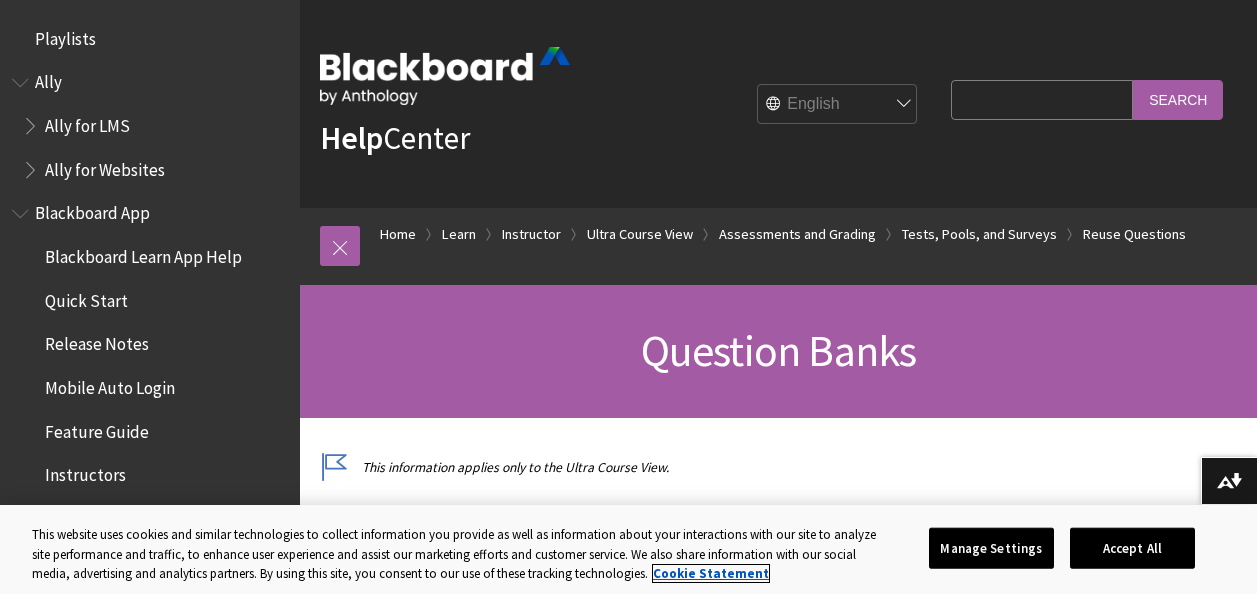 scroll, scrollTop: 1696, scrollLeft: 0, axis: vertical 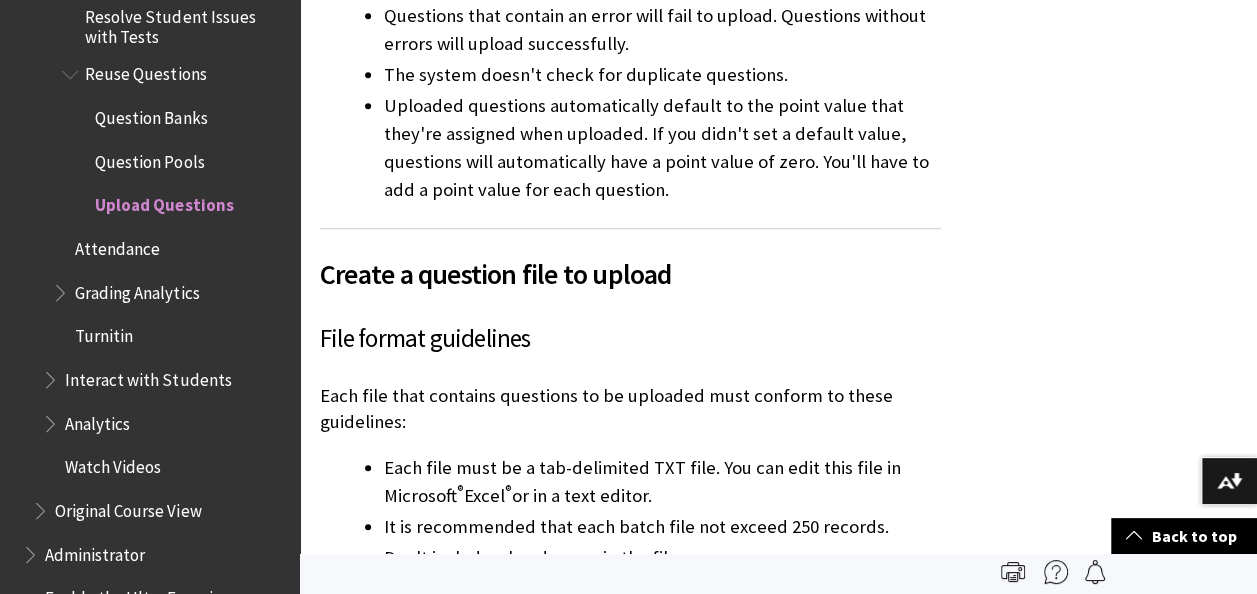 click on "Question Banks" at bounding box center (151, 114) 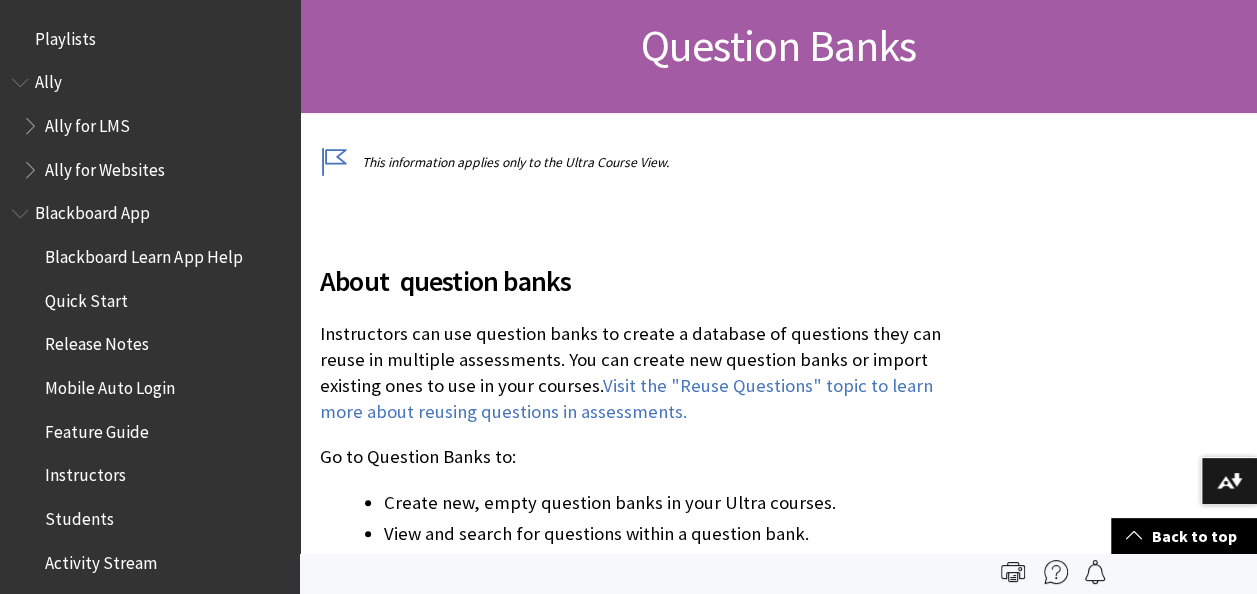 scroll, scrollTop: 371, scrollLeft: 0, axis: vertical 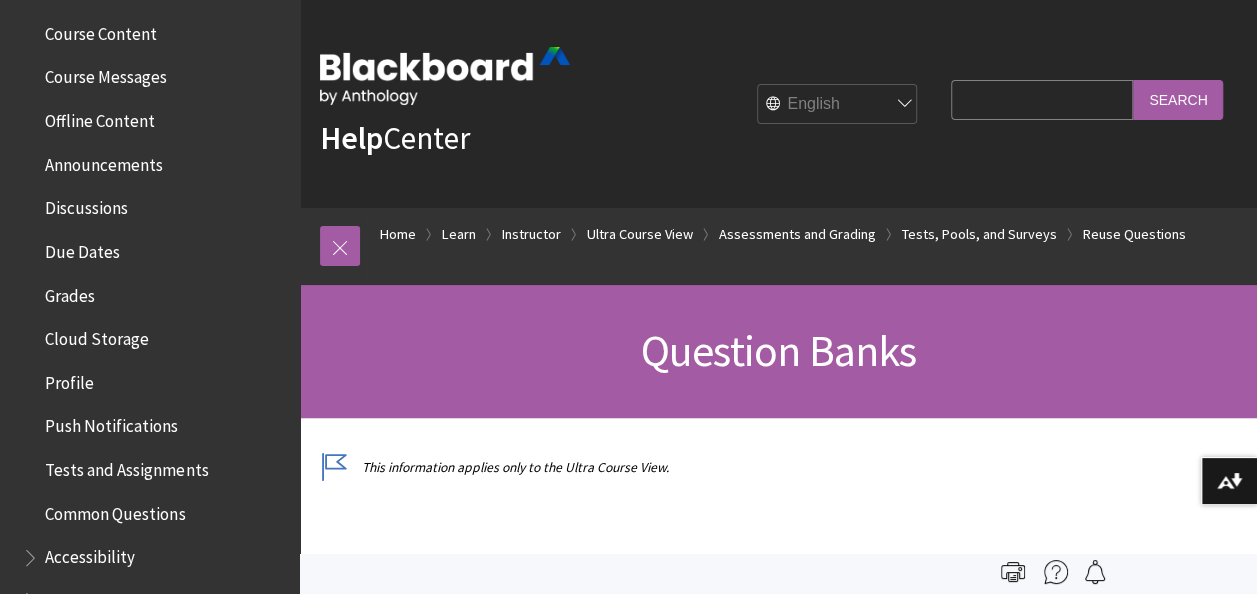 click on "Tests and Assignments" at bounding box center (126, 466) 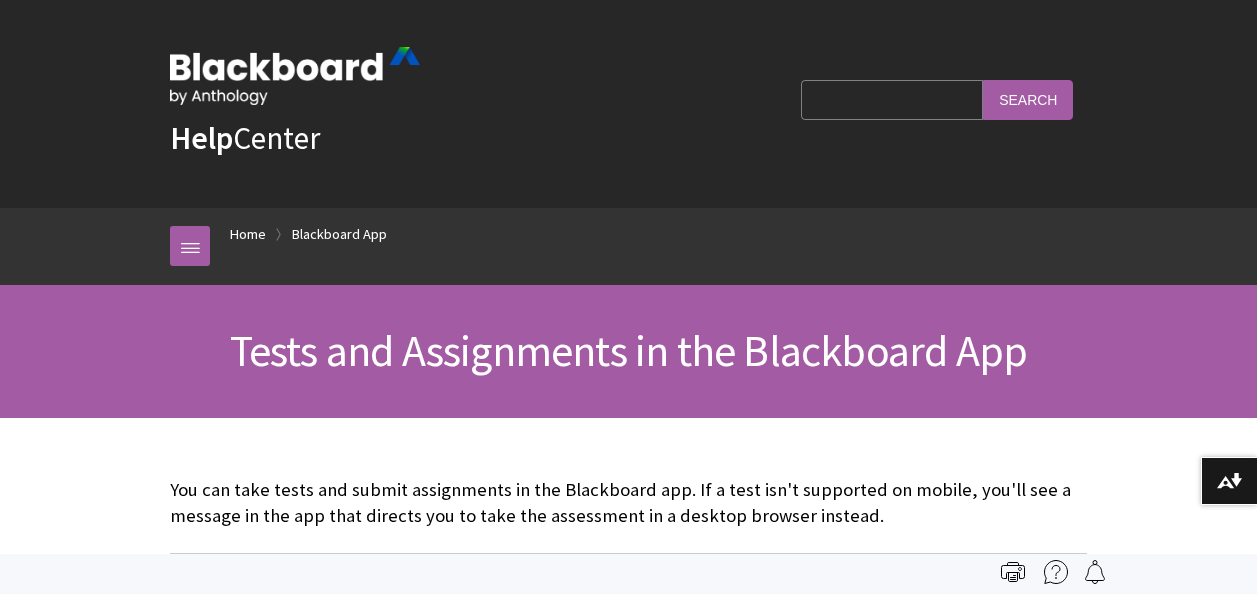 scroll, scrollTop: 0, scrollLeft: 0, axis: both 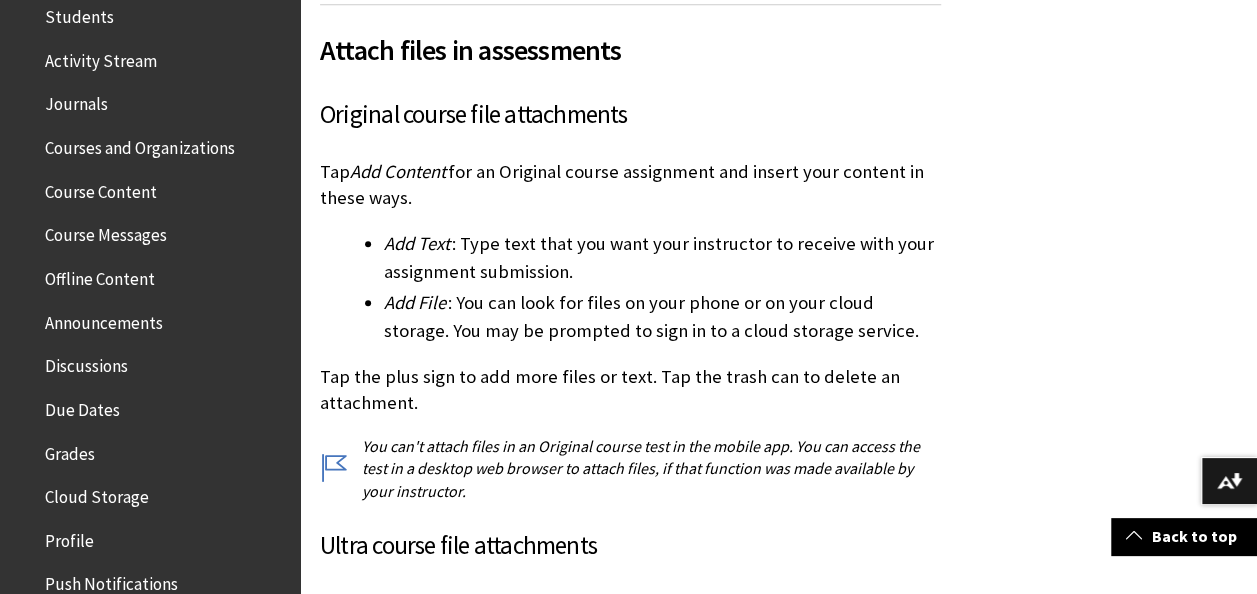 click on "Course Content" at bounding box center [101, 188] 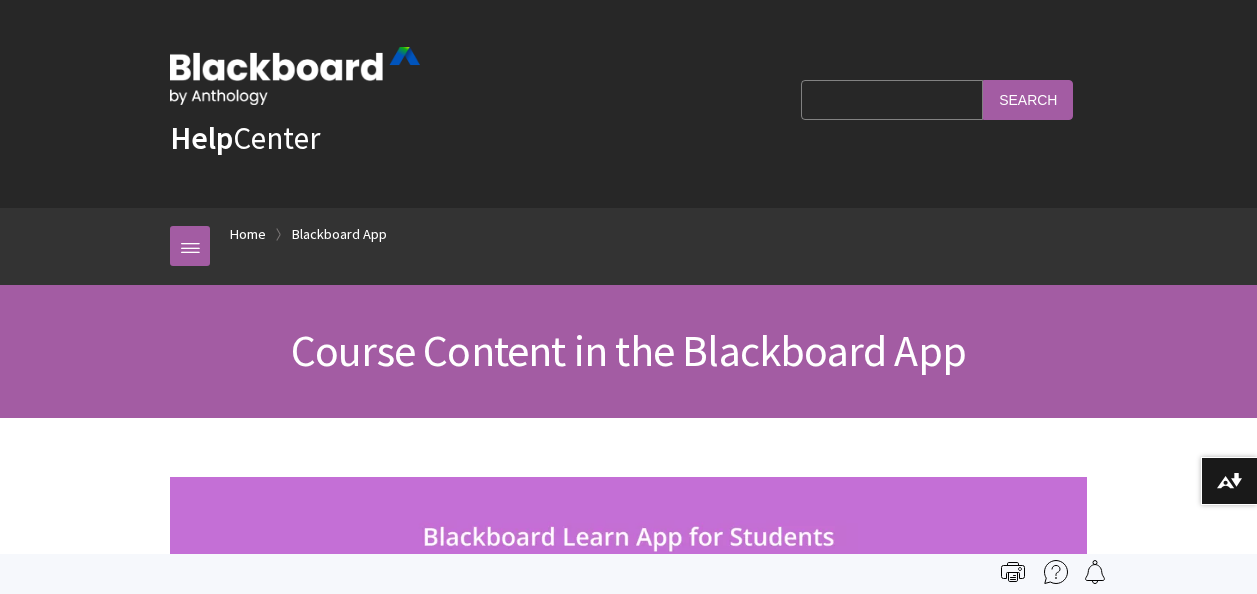 scroll, scrollTop: 0, scrollLeft: 0, axis: both 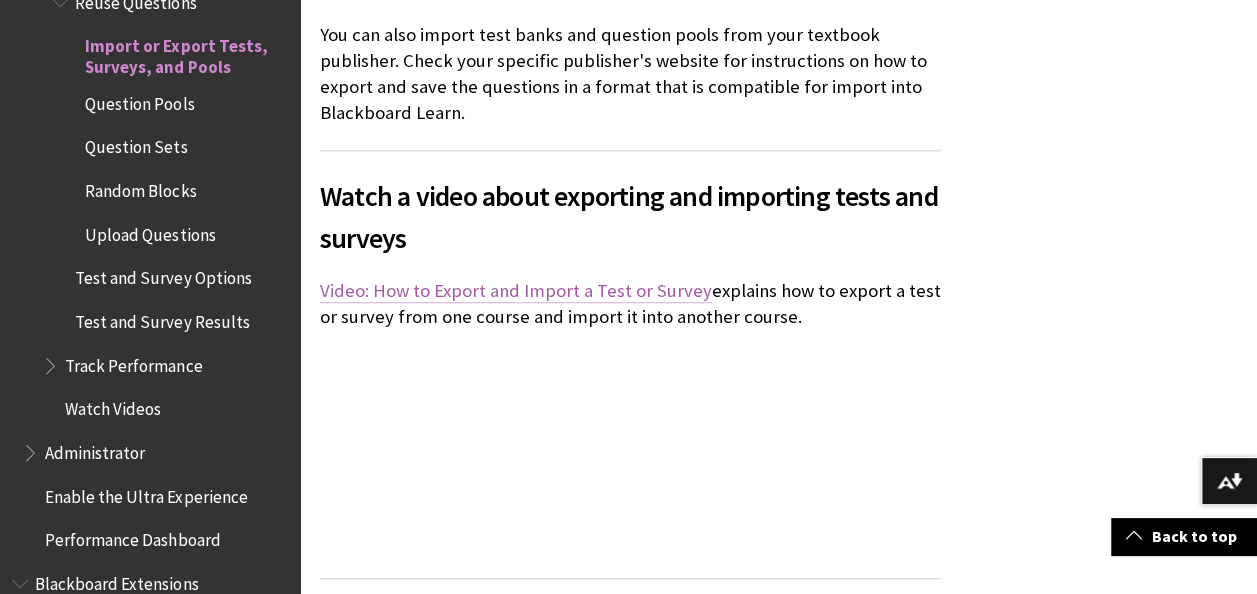 click on "Video: How to Export and Import a Test or Survey" at bounding box center (516, 291) 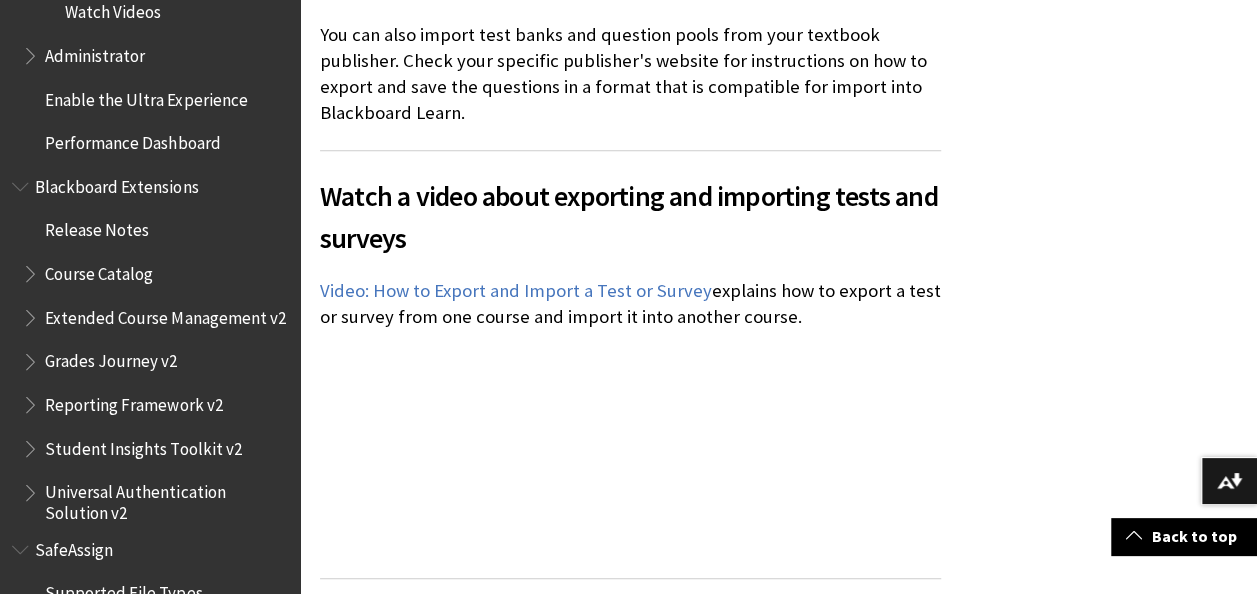 scroll, scrollTop: 3943, scrollLeft: 0, axis: vertical 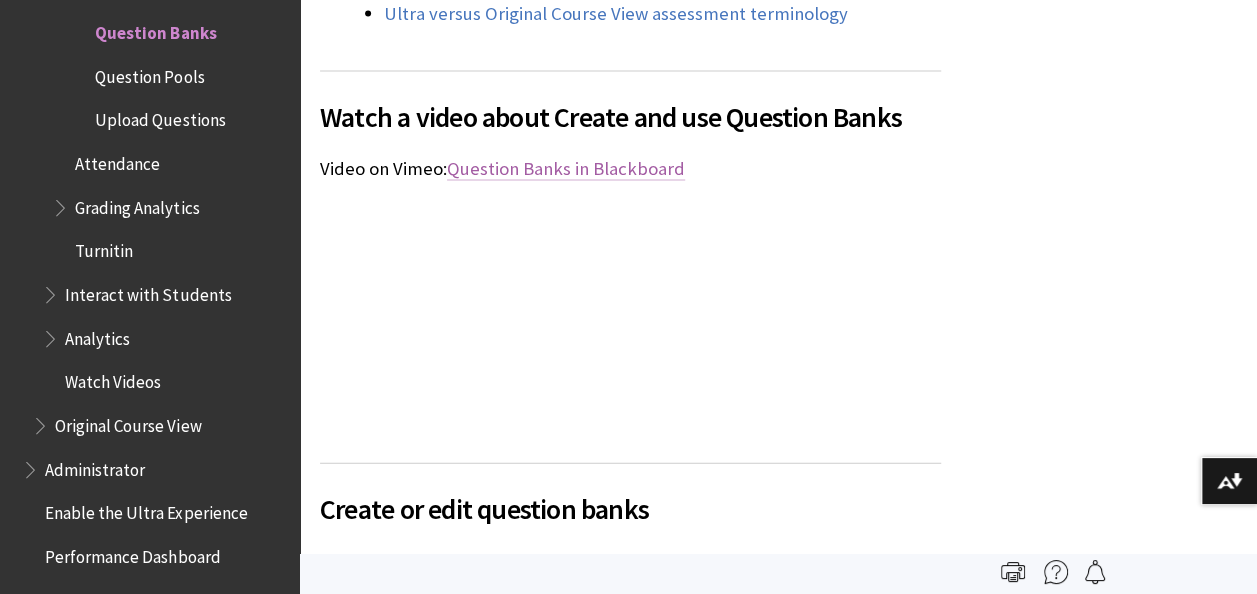 click on "Question Banks in Blackboard" at bounding box center [566, 168] 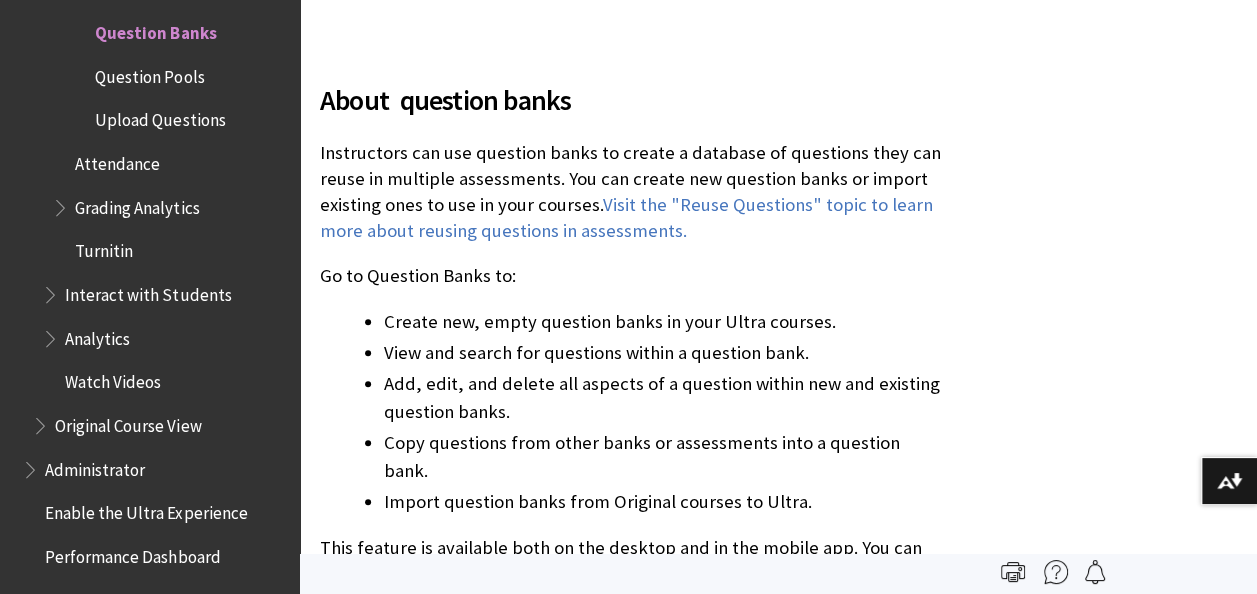 scroll, scrollTop: 487, scrollLeft: 0, axis: vertical 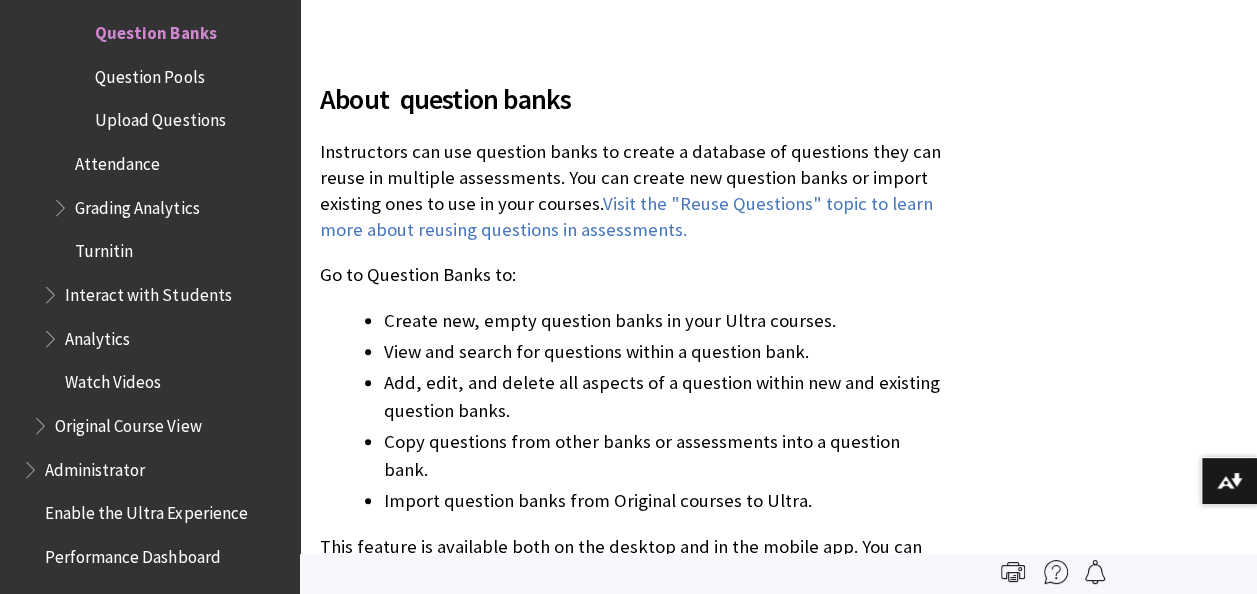 click on "Create new, empty question banks in your Ultra courses." at bounding box center (662, 321) 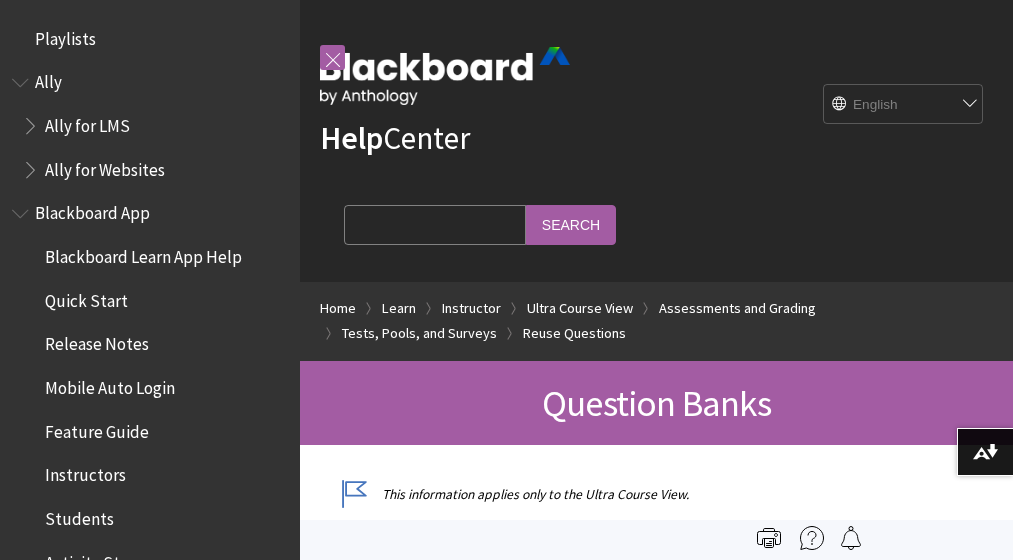 scroll, scrollTop: 487, scrollLeft: 0, axis: vertical 